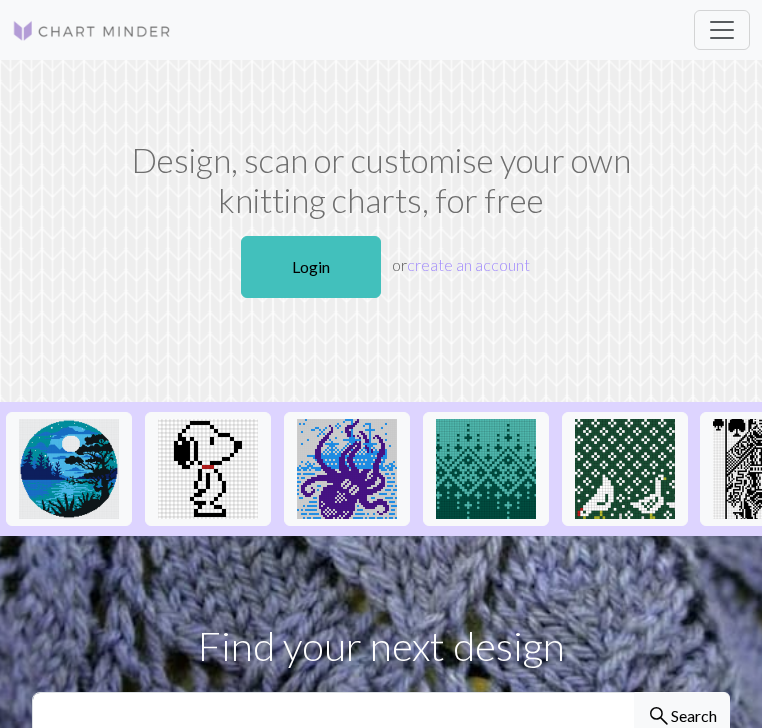 scroll, scrollTop: 0, scrollLeft: 0, axis: both 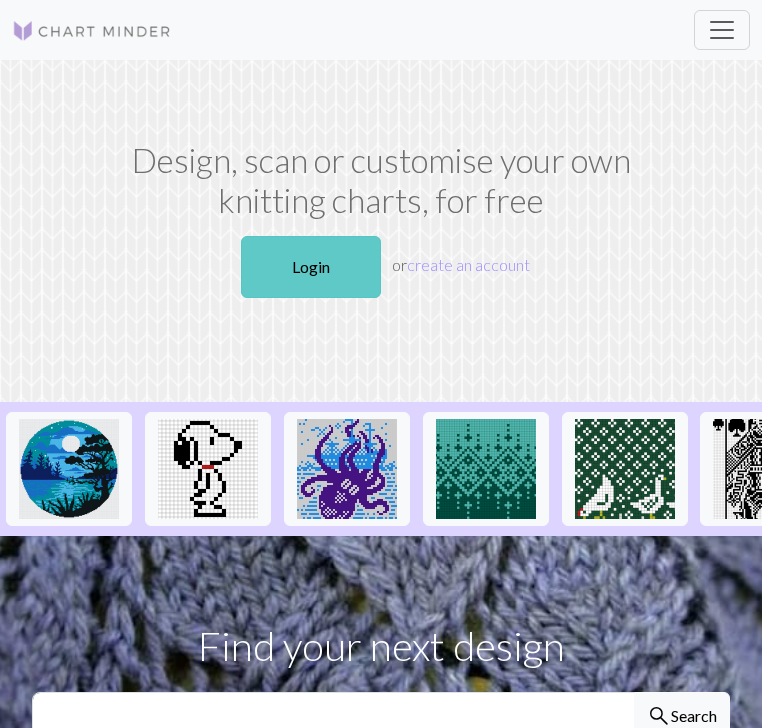click on "Login" at bounding box center [311, 267] 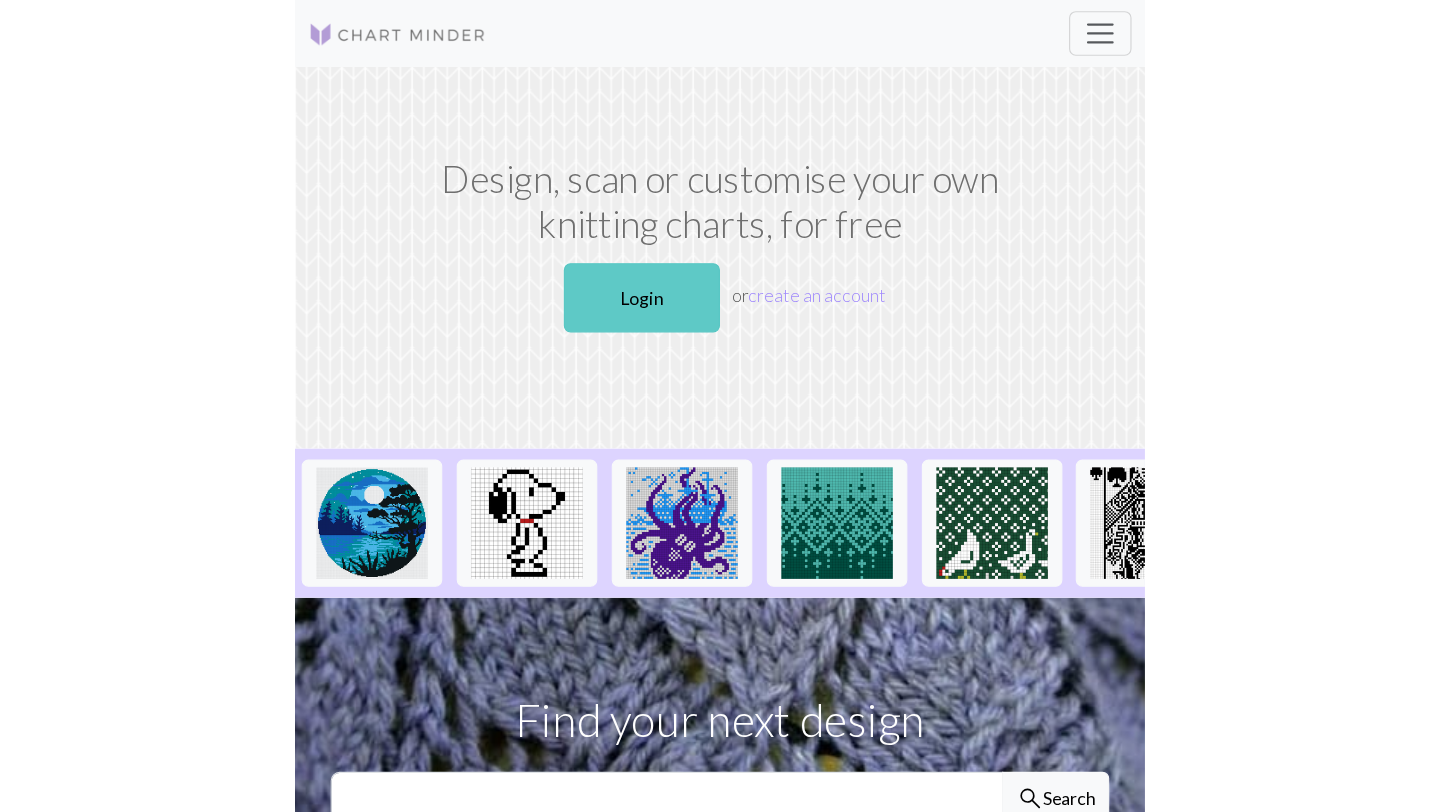 scroll, scrollTop: 0, scrollLeft: 0, axis: both 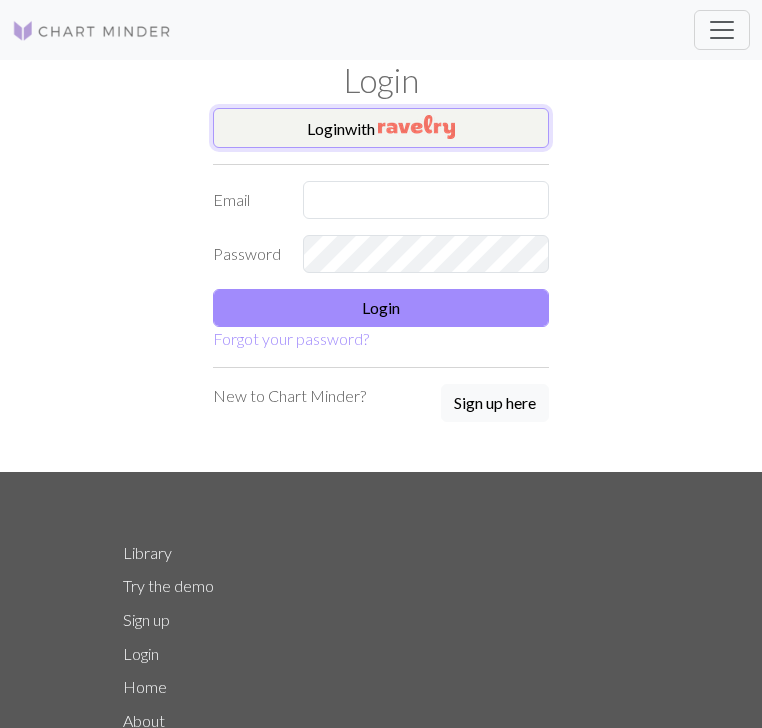 click on "Login  with" at bounding box center (381, 128) 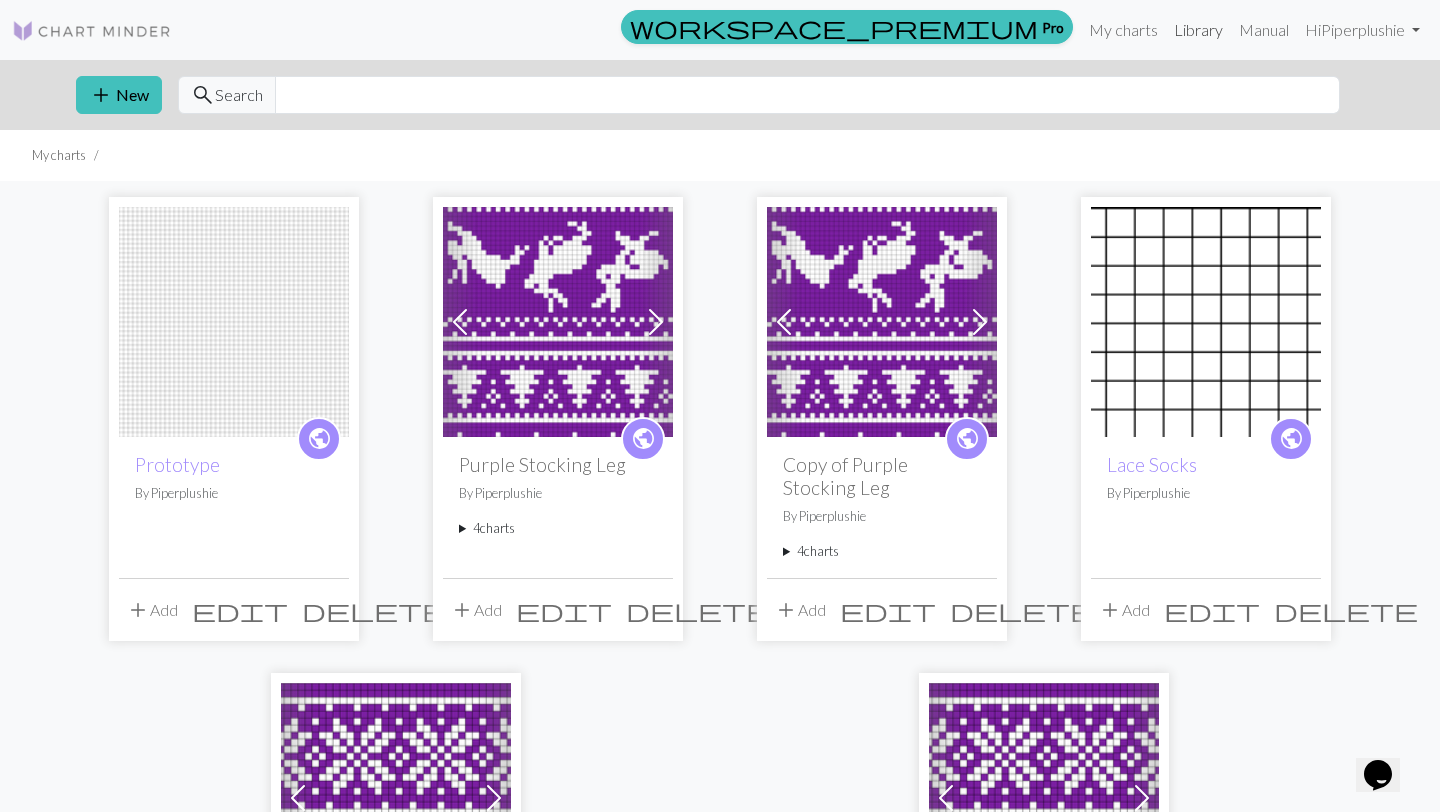click on "Library" at bounding box center (1198, 30) 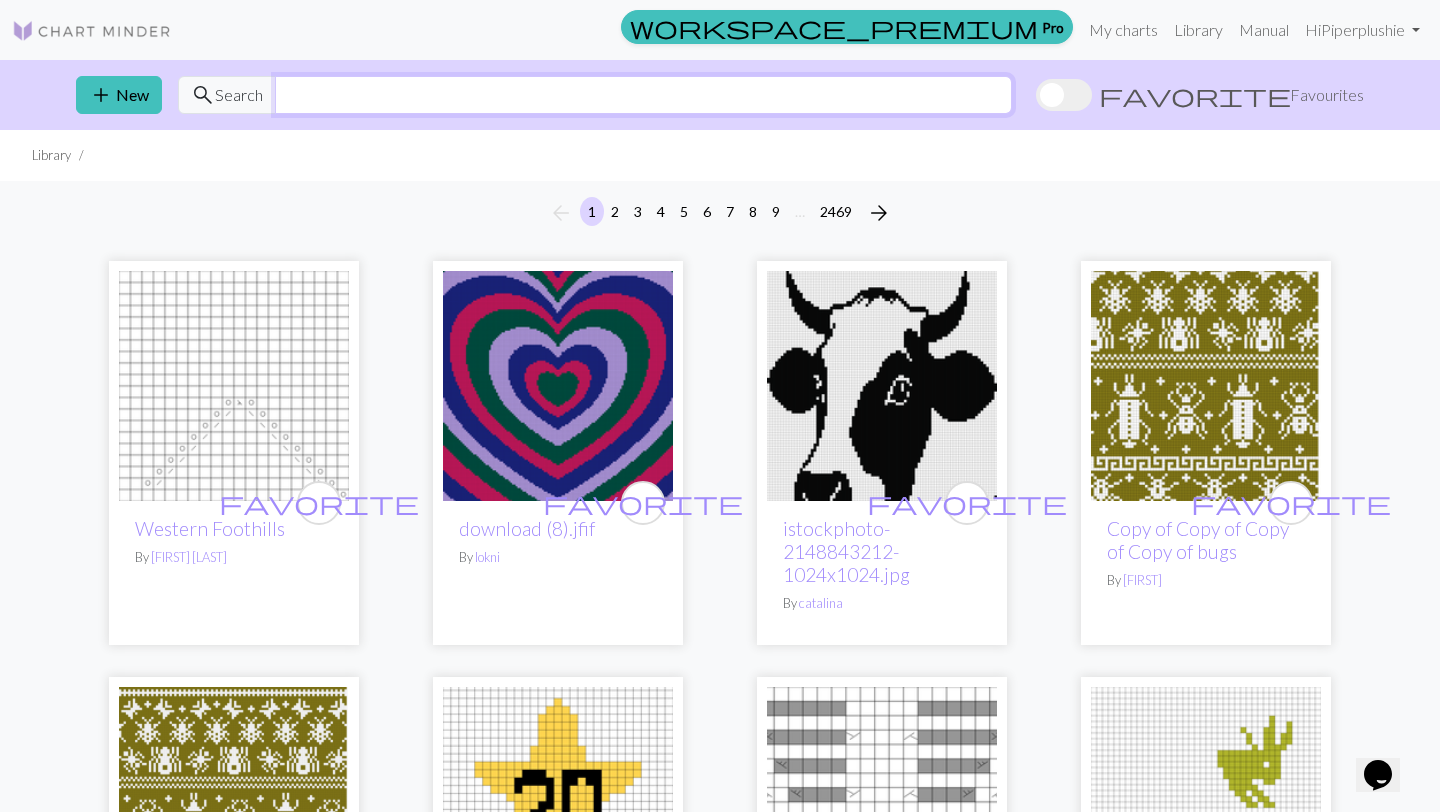 click at bounding box center [643, 95] 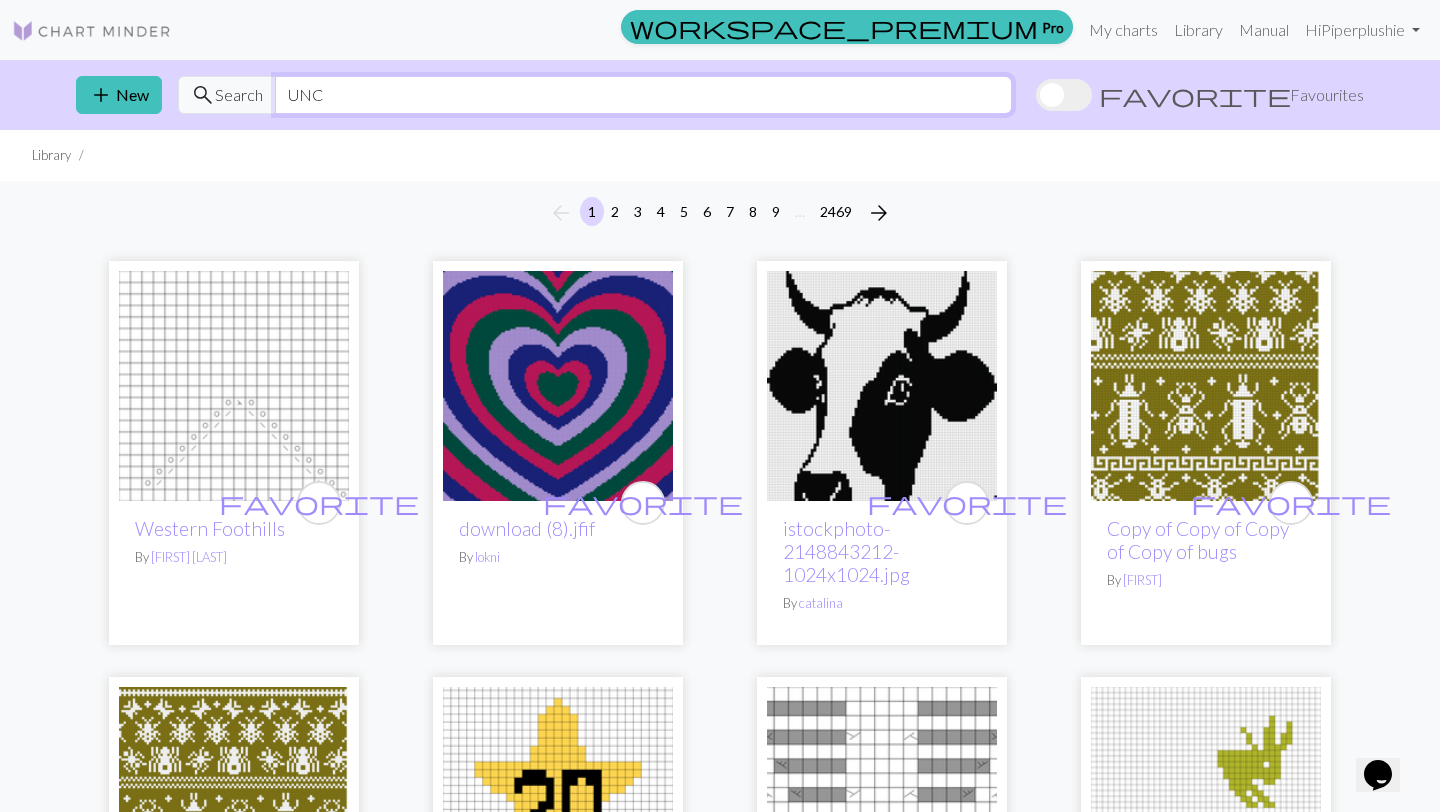 type on "UNC" 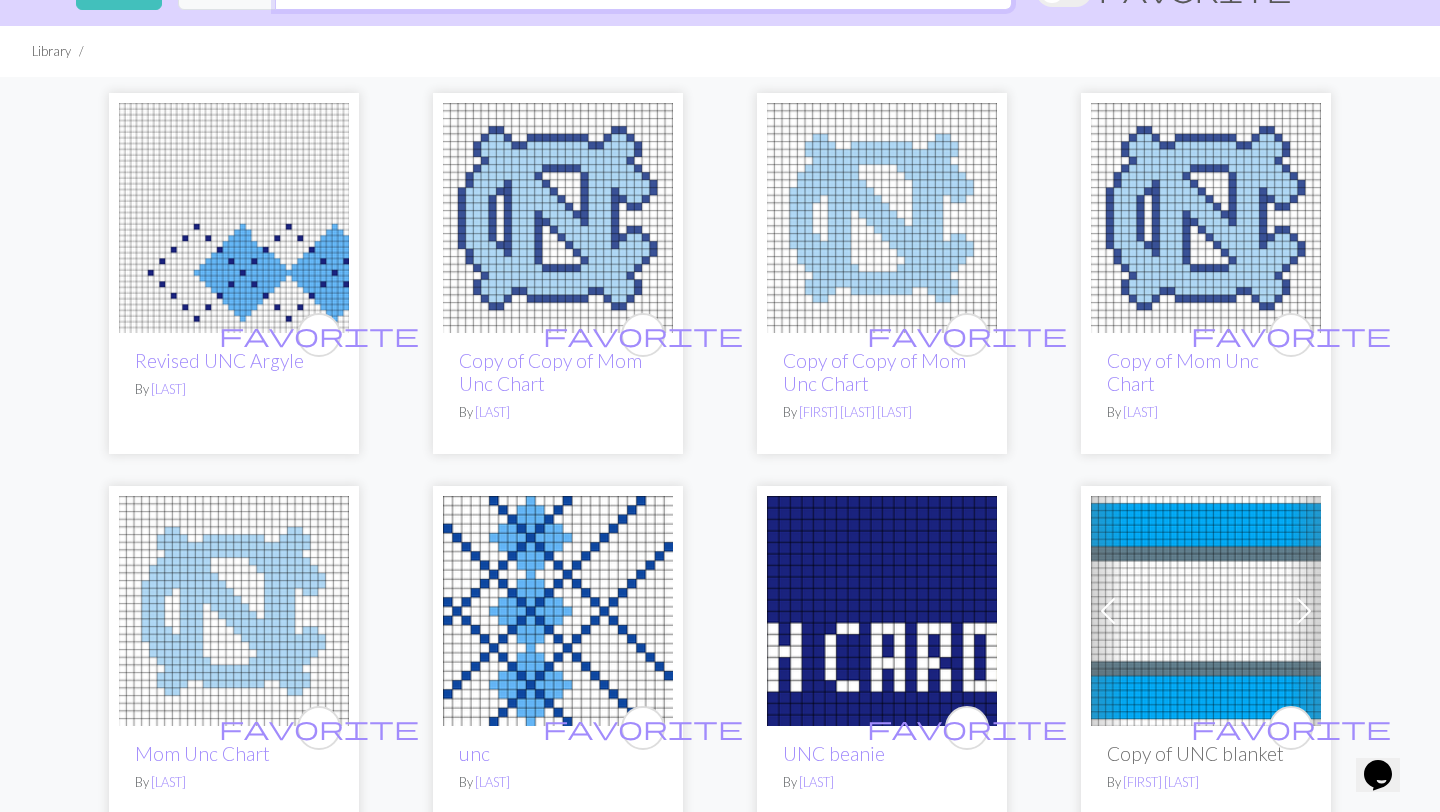 scroll, scrollTop: 106, scrollLeft: 0, axis: vertical 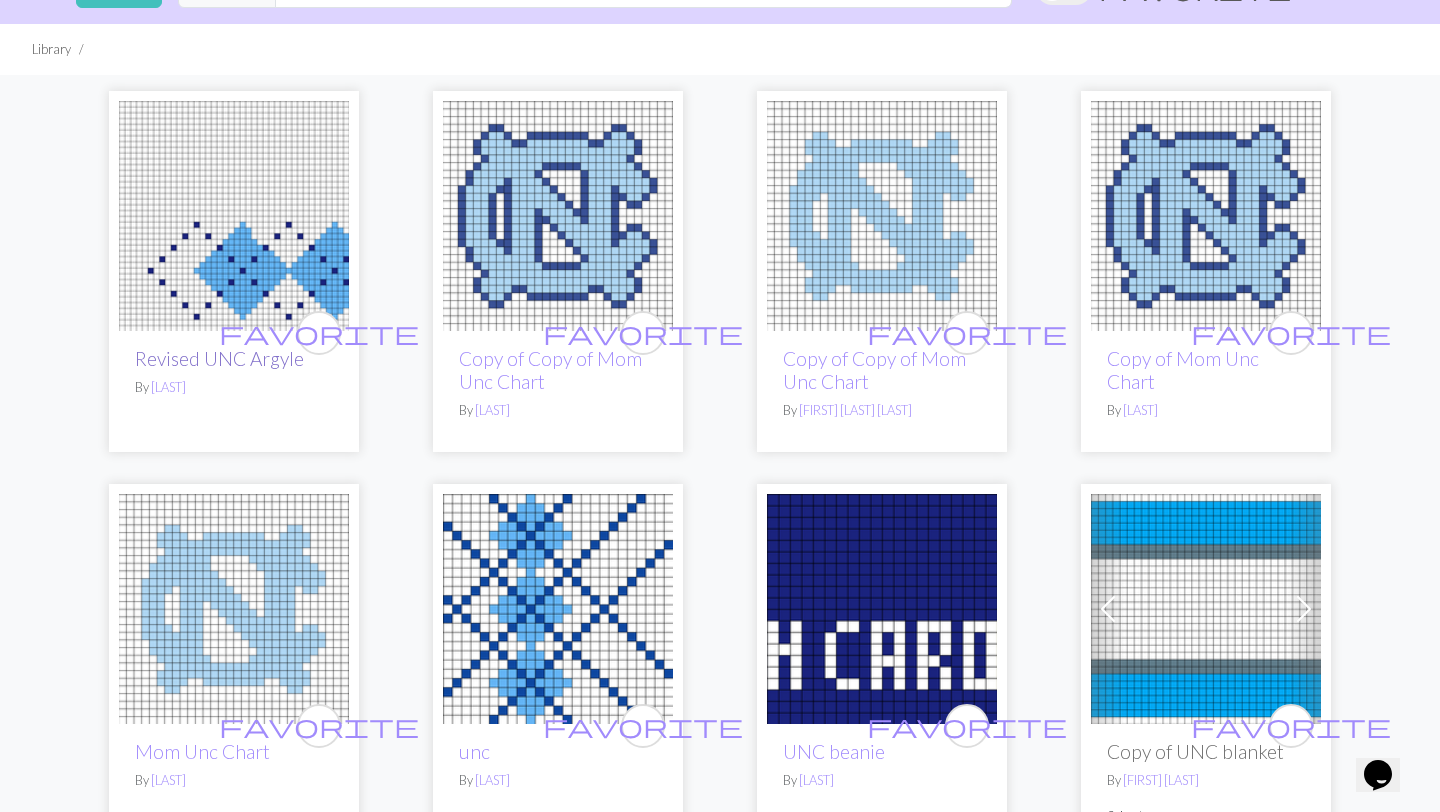 click on "Revised UNC Argyle" at bounding box center (219, 358) 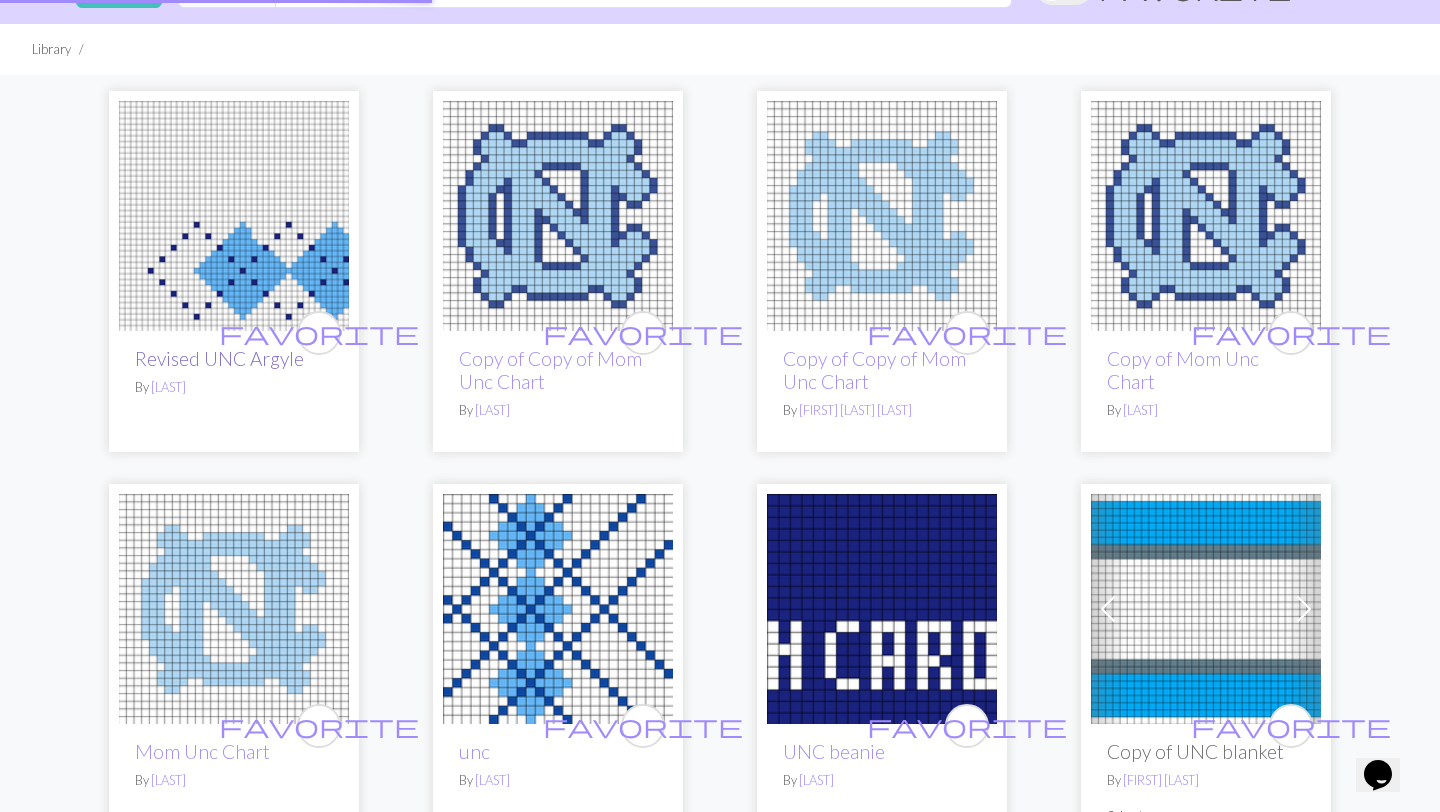 scroll, scrollTop: 0, scrollLeft: 0, axis: both 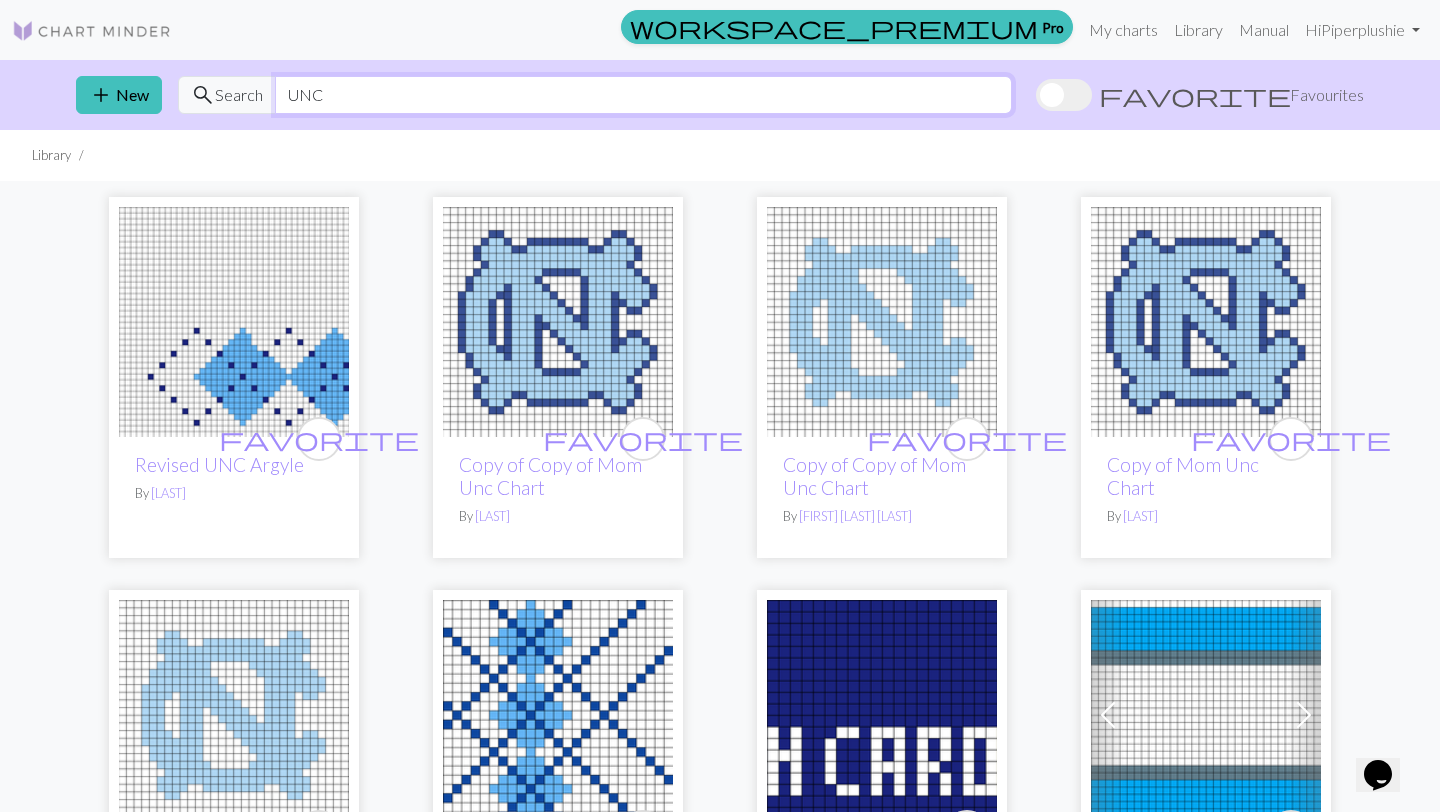 click on "UNC" at bounding box center (643, 95) 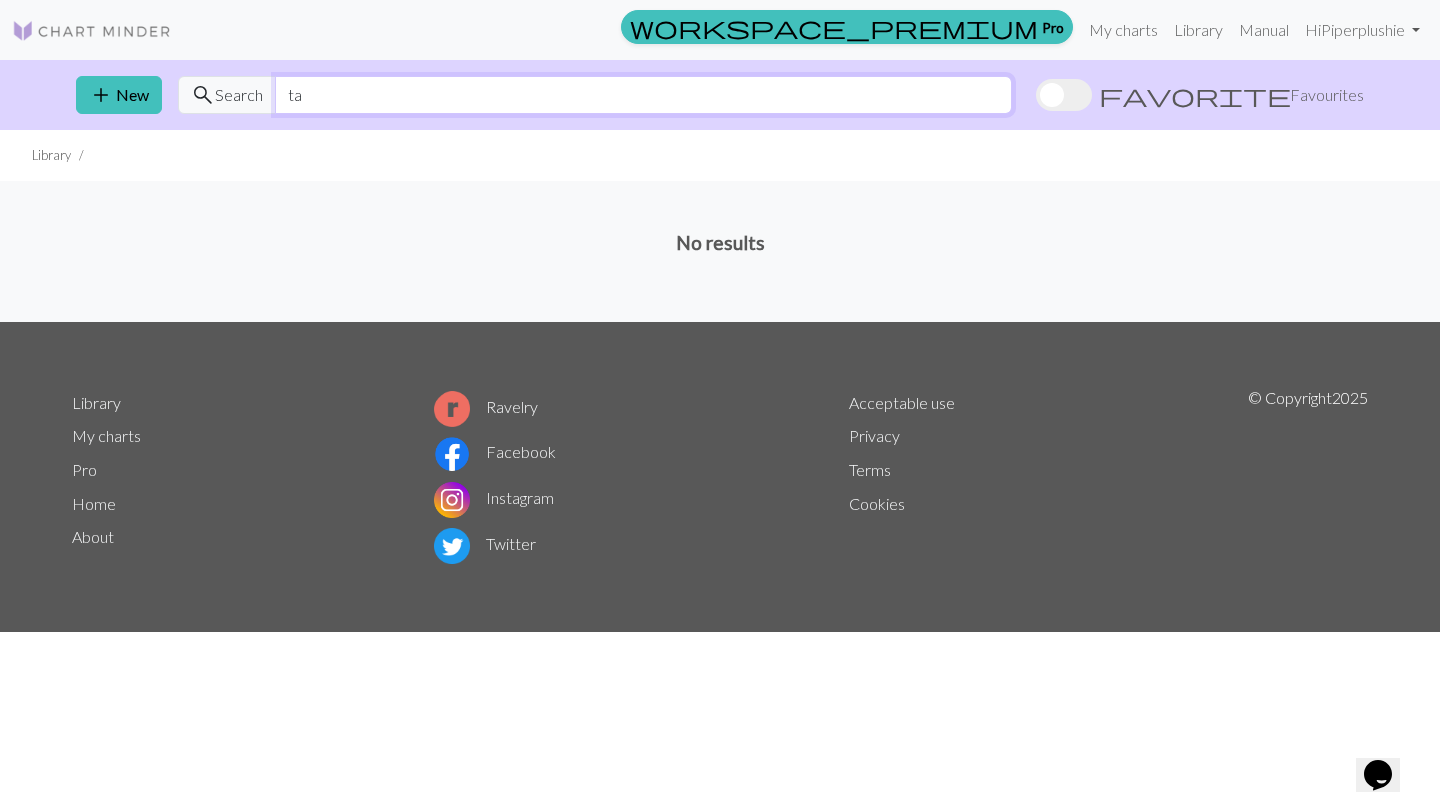 type on "t" 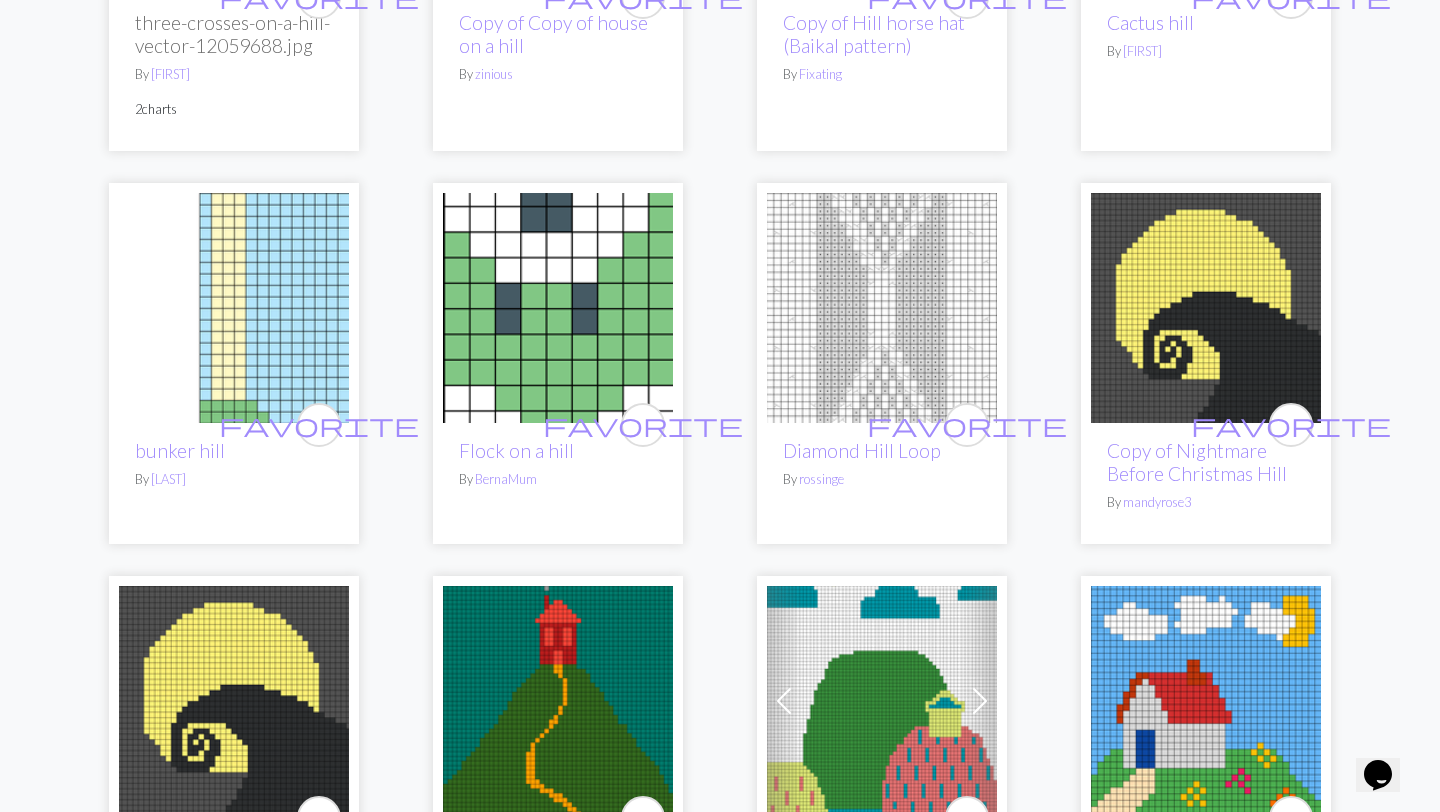 scroll, scrollTop: 0, scrollLeft: 0, axis: both 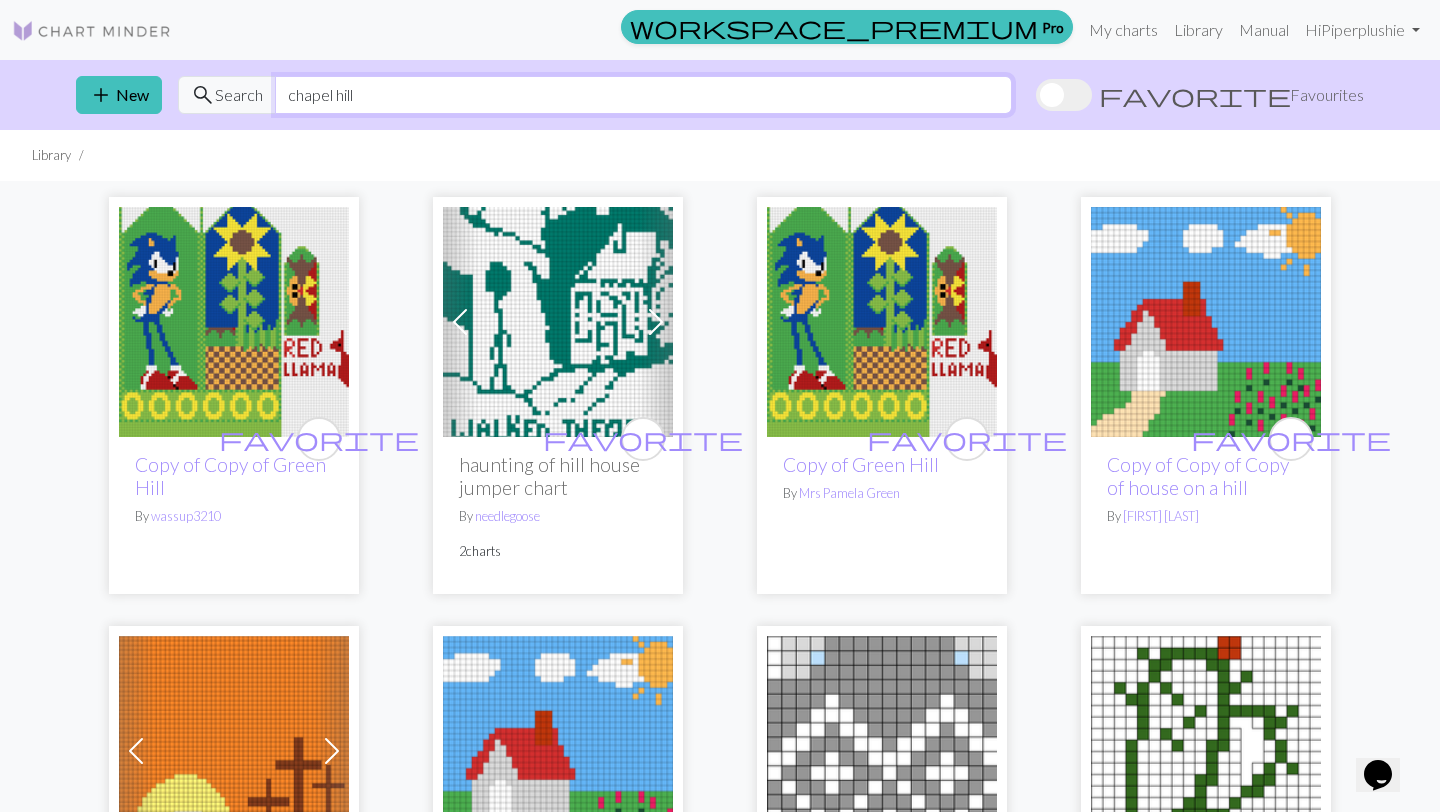 click on "chapel hill" at bounding box center [643, 95] 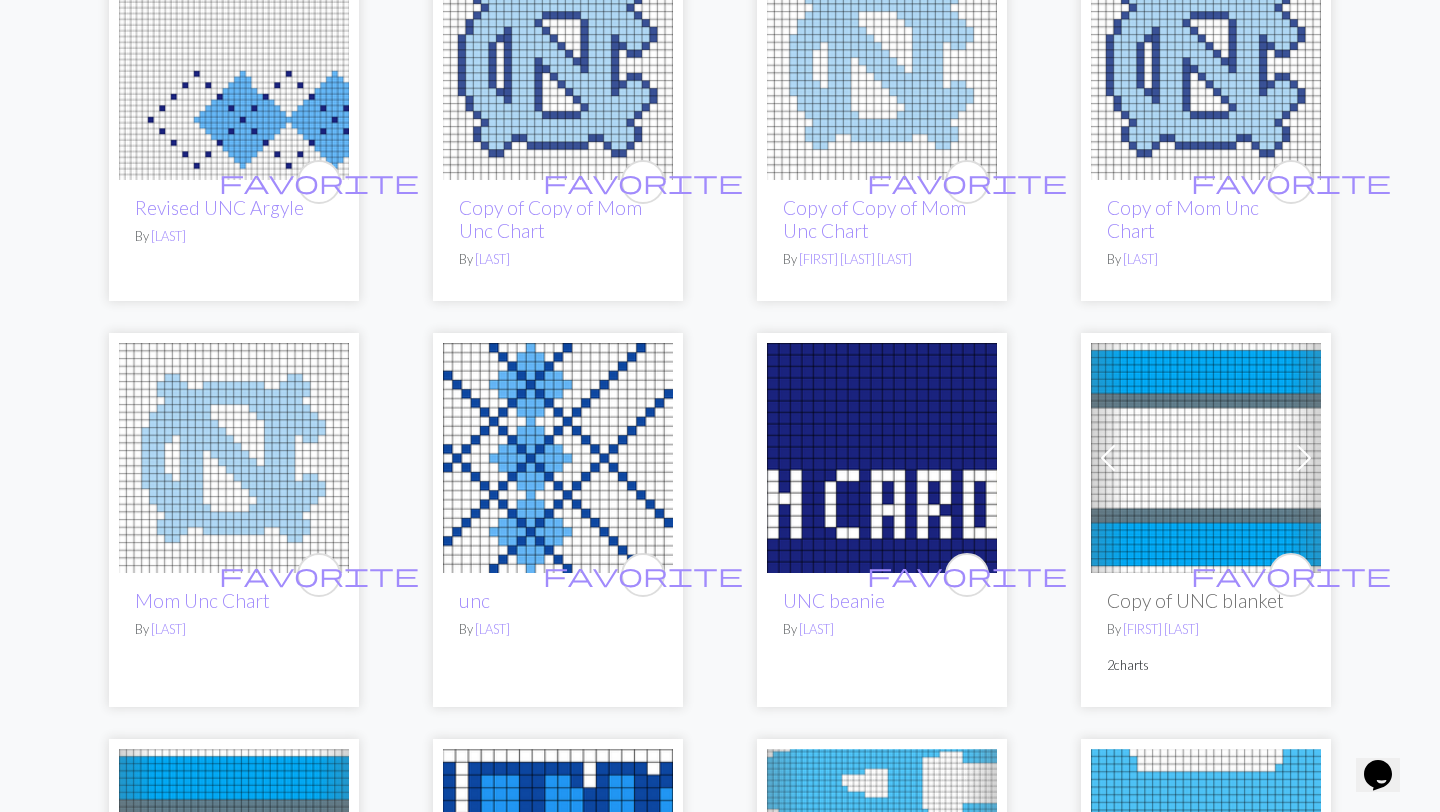 scroll, scrollTop: 259, scrollLeft: 0, axis: vertical 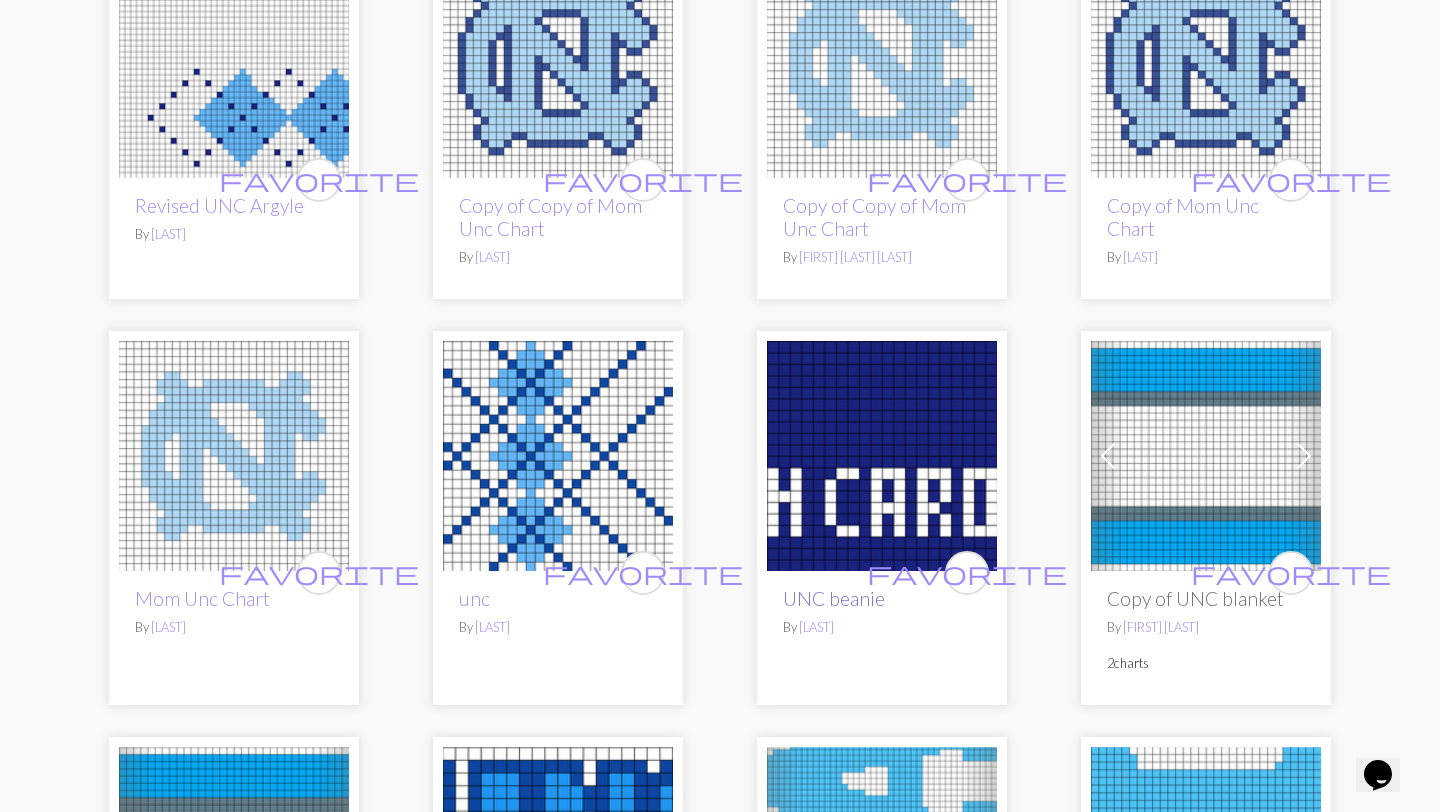 type on "UNC" 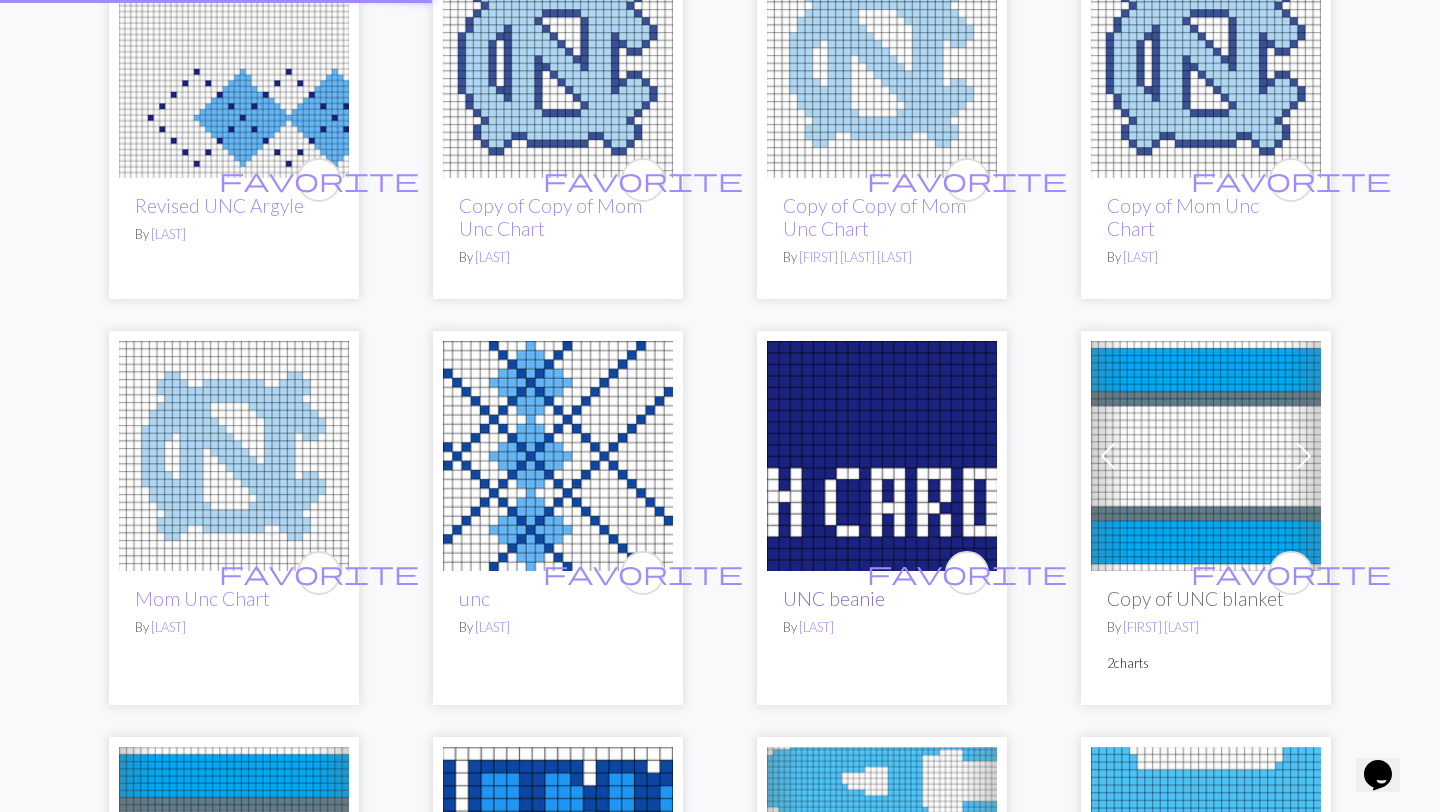scroll, scrollTop: 0, scrollLeft: 0, axis: both 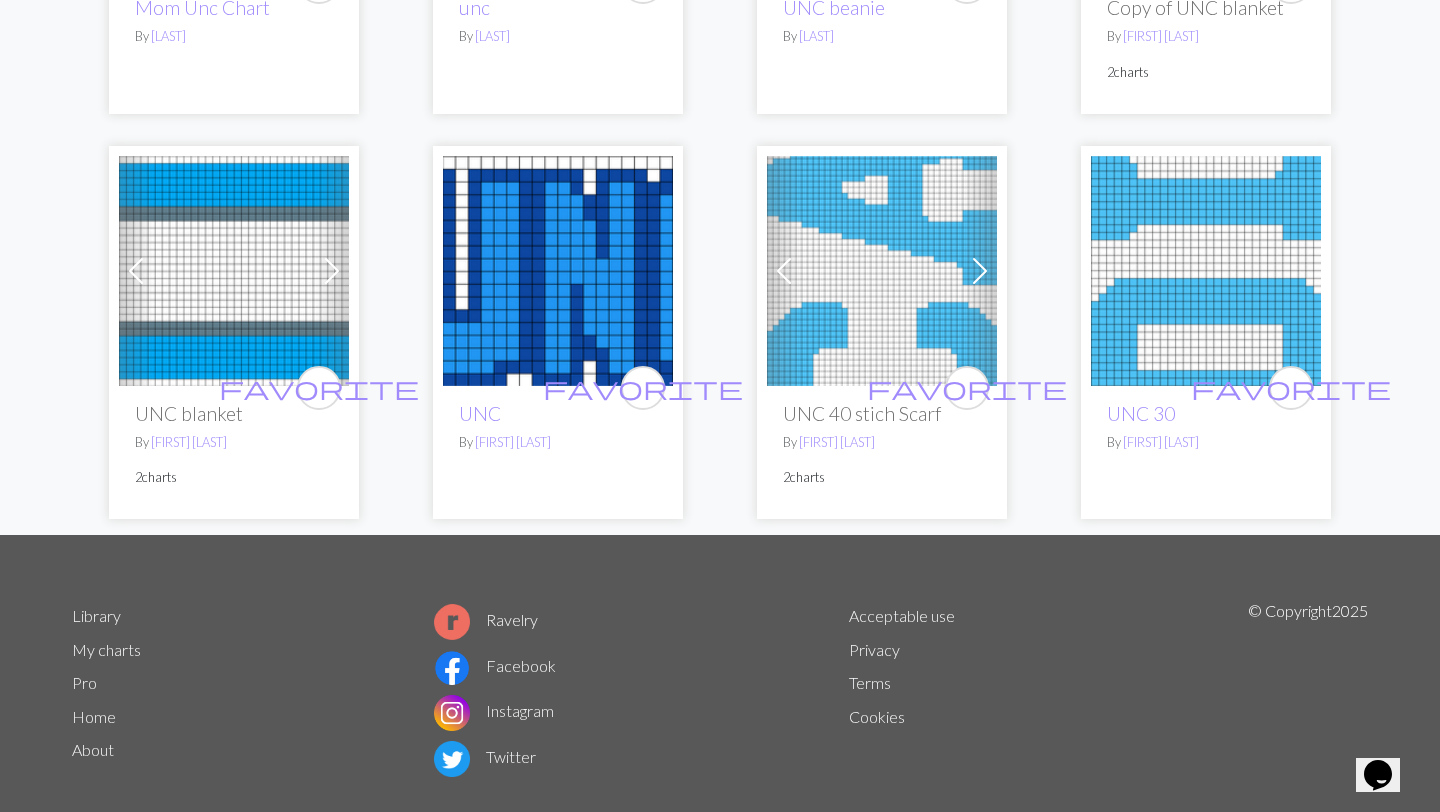 click on "favorite UNC By   [FIRST] [LAST]" at bounding box center (558, 452) 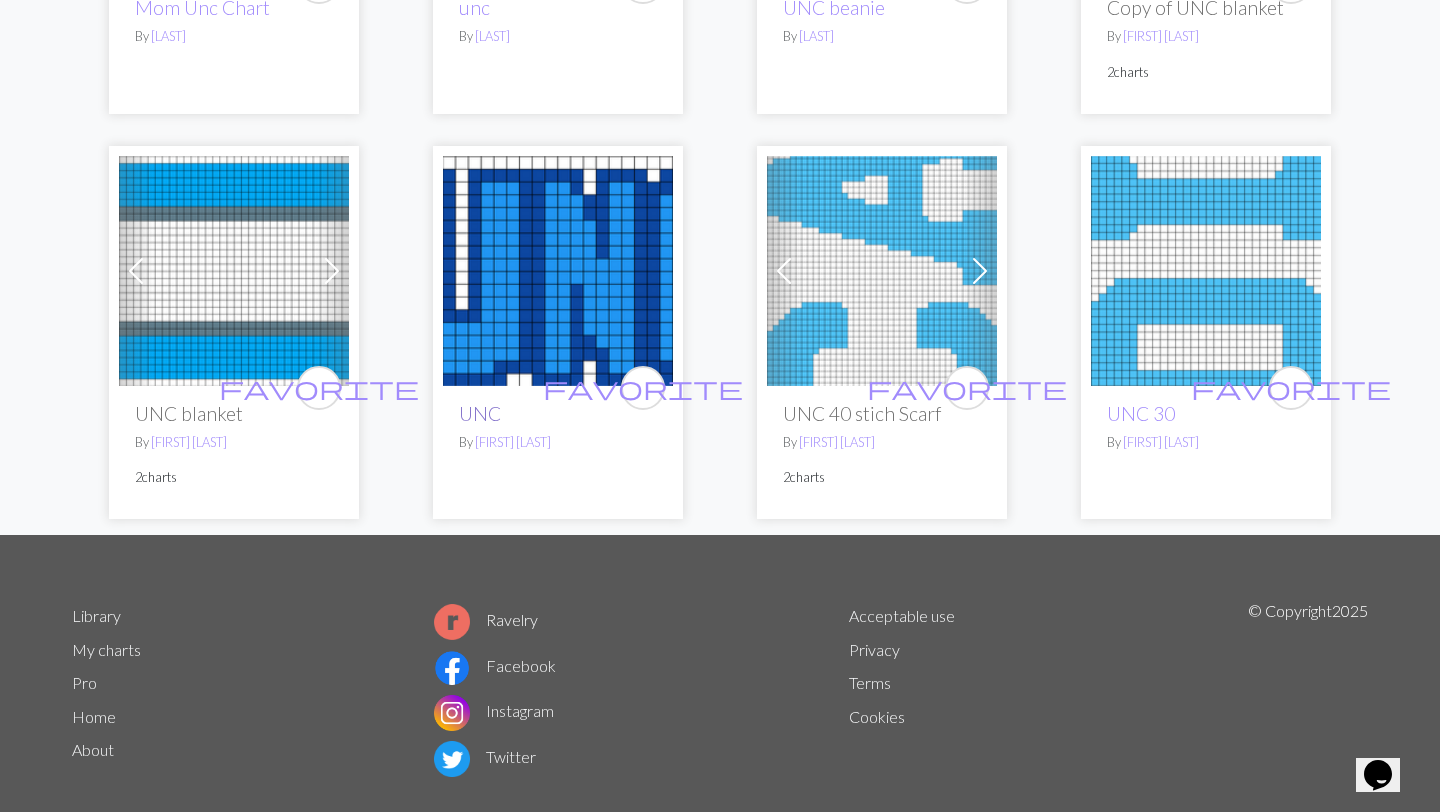 click on "UNC" at bounding box center (480, 413) 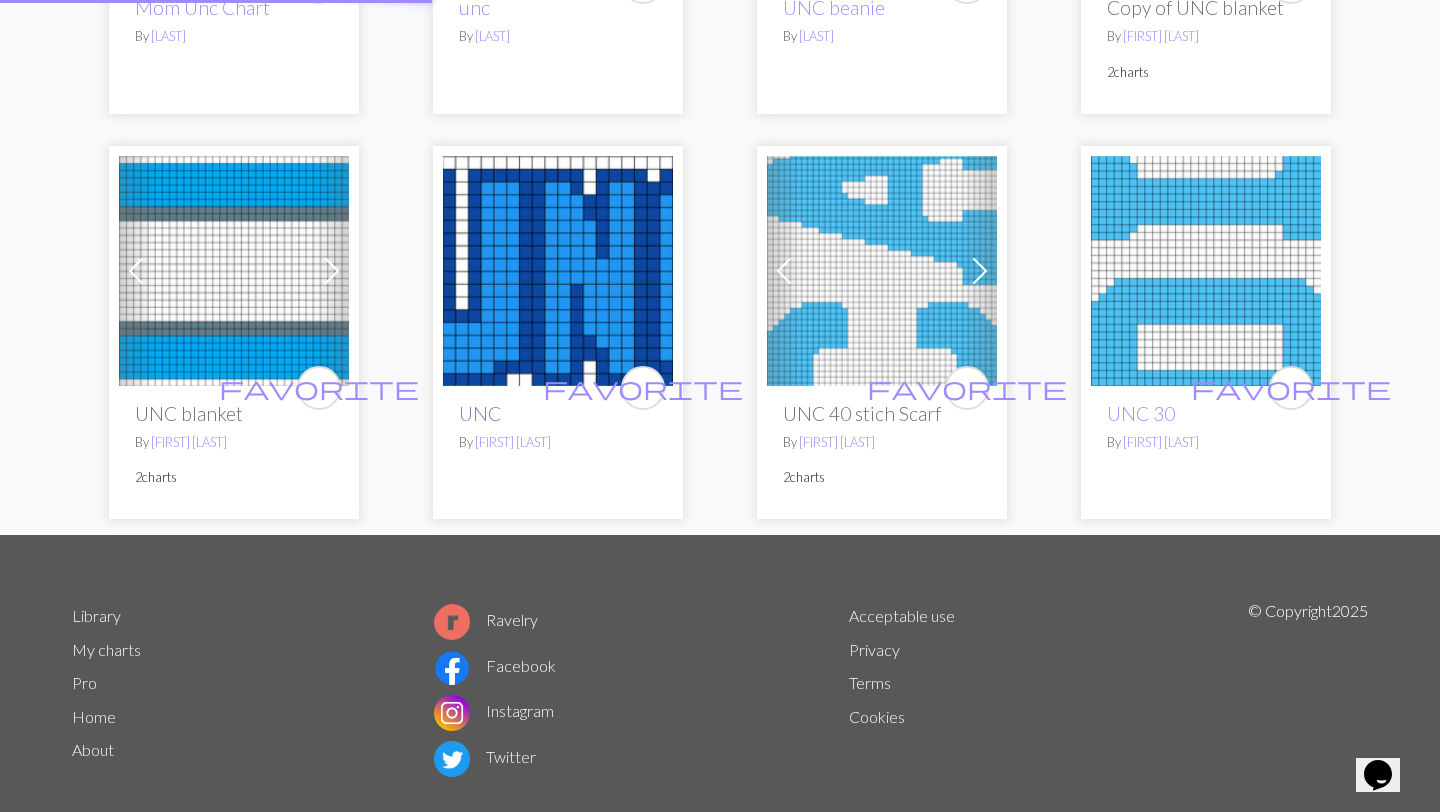 scroll, scrollTop: 0, scrollLeft: 0, axis: both 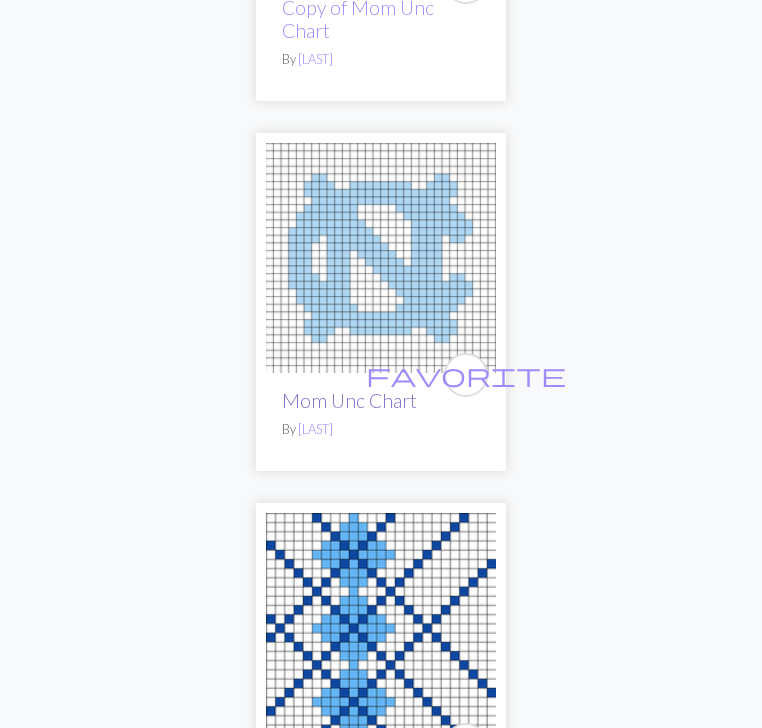 click on "Mom Unc Chart" at bounding box center [349, 400] 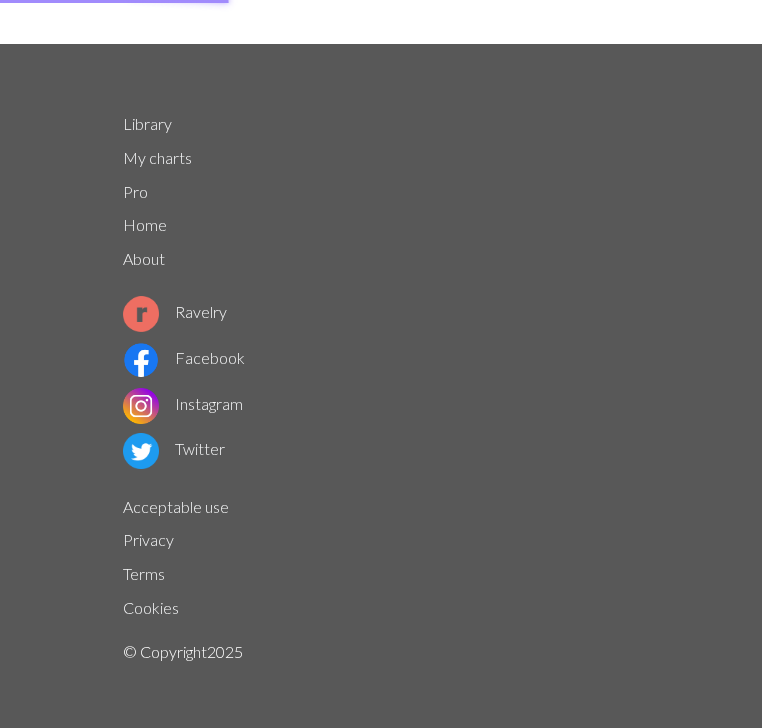 scroll, scrollTop: 0, scrollLeft: 0, axis: both 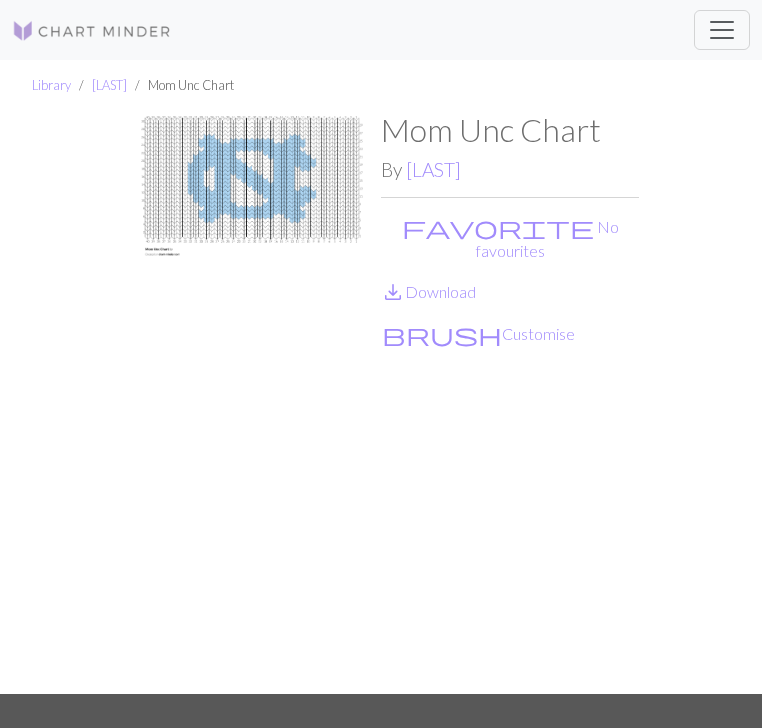 click at bounding box center (252, 402) 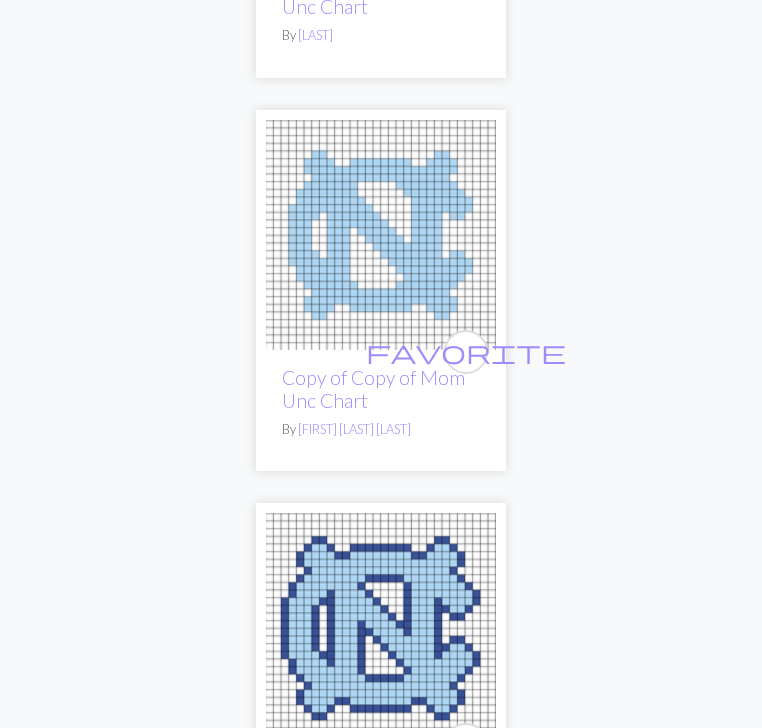 scroll, scrollTop: 897, scrollLeft: 0, axis: vertical 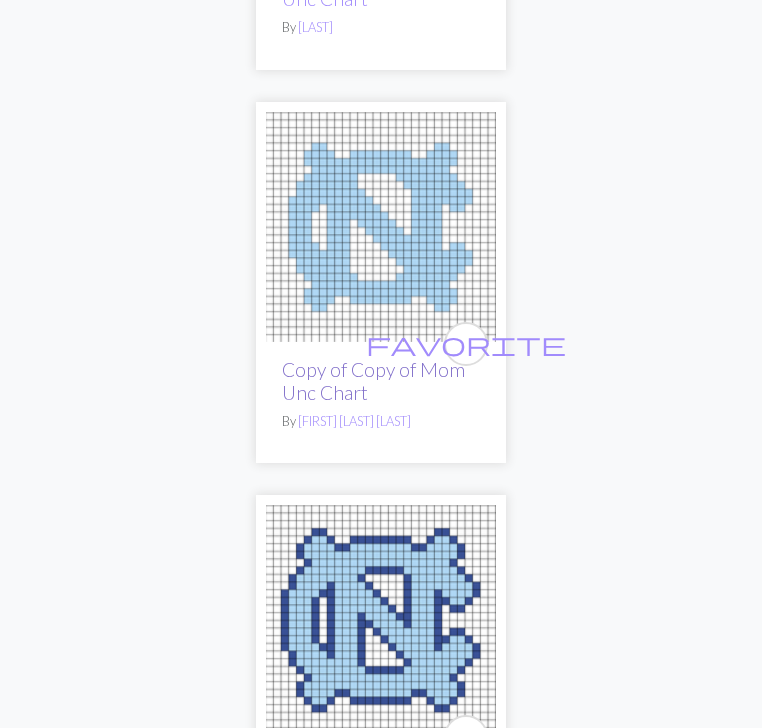 click on "Copy of Copy of Mom Unc Chart" at bounding box center (373, 381) 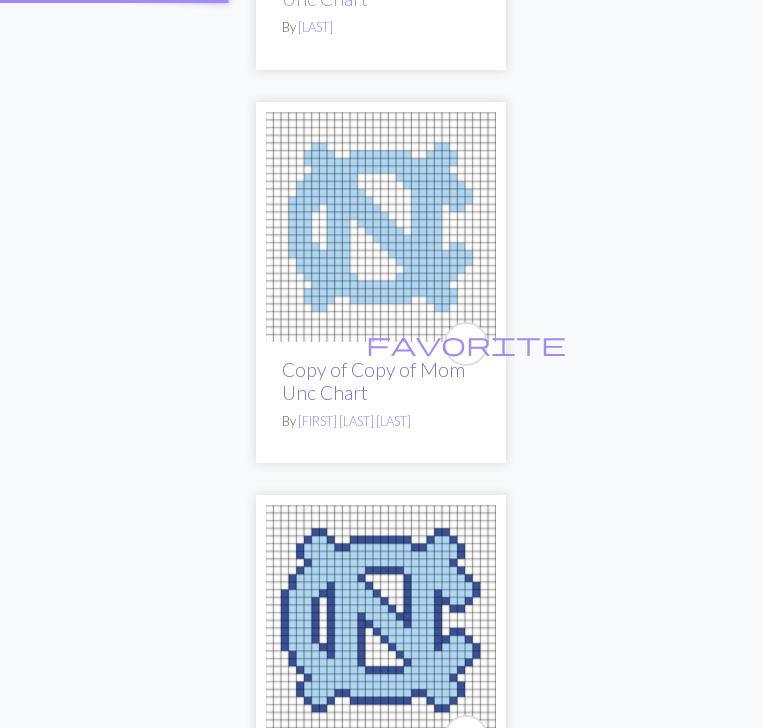 scroll, scrollTop: 0, scrollLeft: 0, axis: both 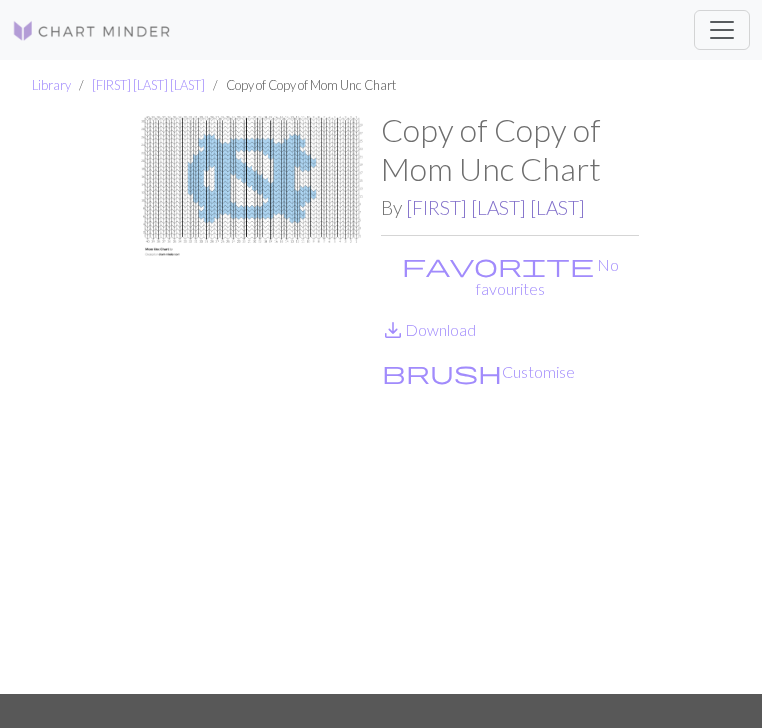 click on "[FIRST] [LAST] [LAST]" at bounding box center [495, 207] 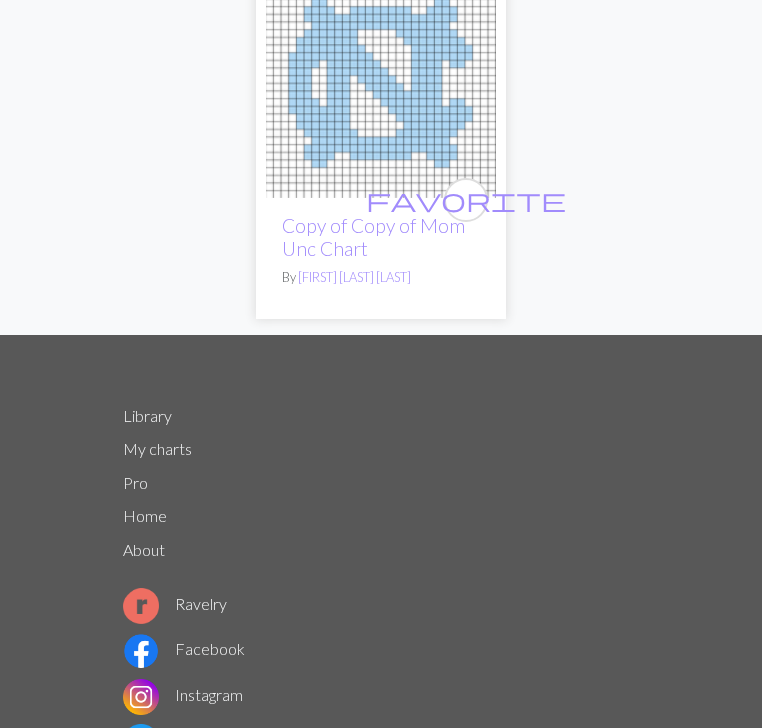 scroll, scrollTop: 499, scrollLeft: 0, axis: vertical 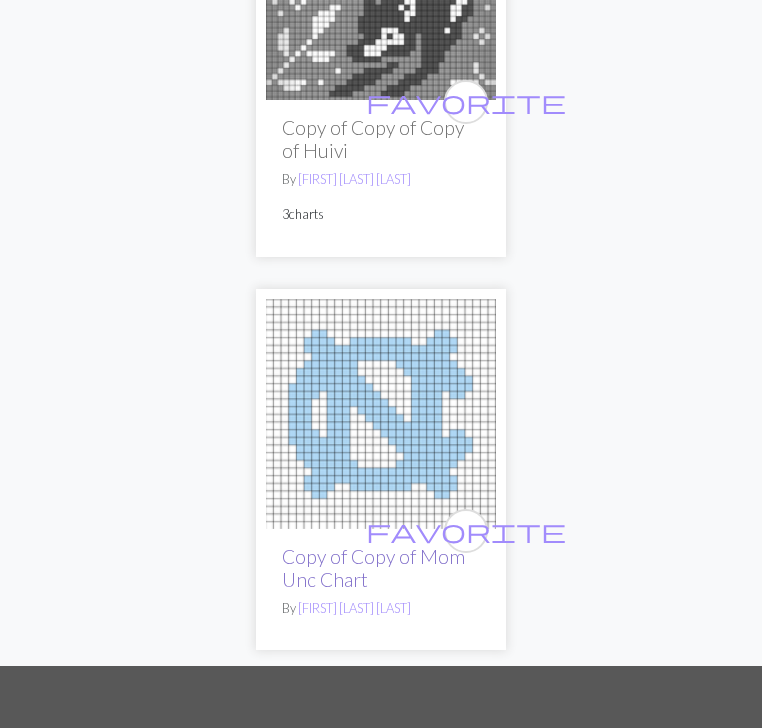 click on "Copy of Copy of Mom Unc Chart" at bounding box center [373, 568] 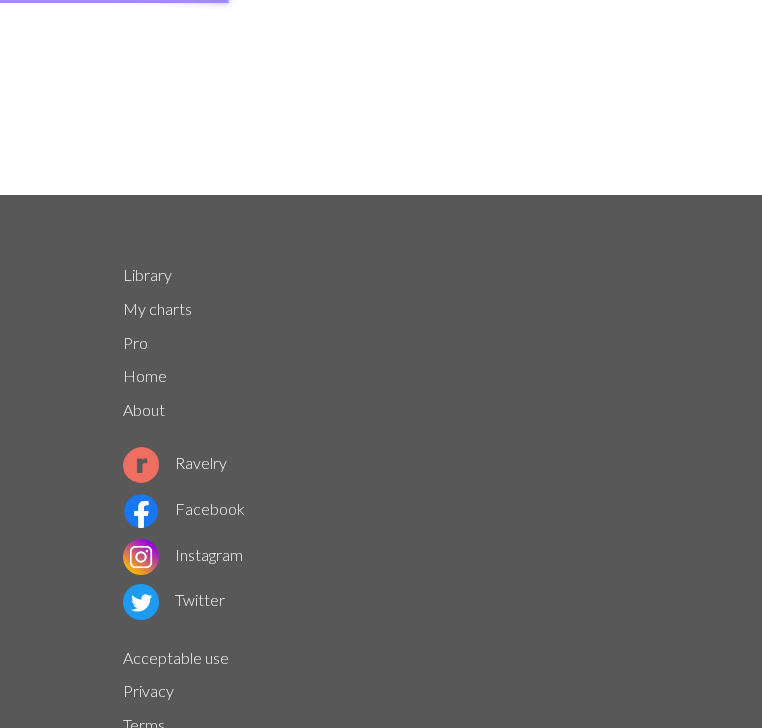scroll, scrollTop: 0, scrollLeft: 0, axis: both 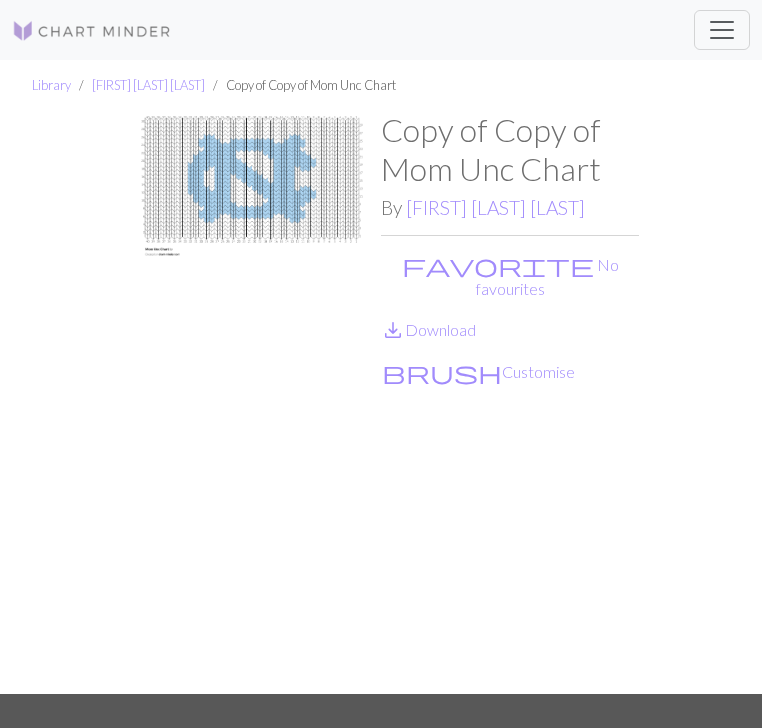 click at bounding box center [252, 402] 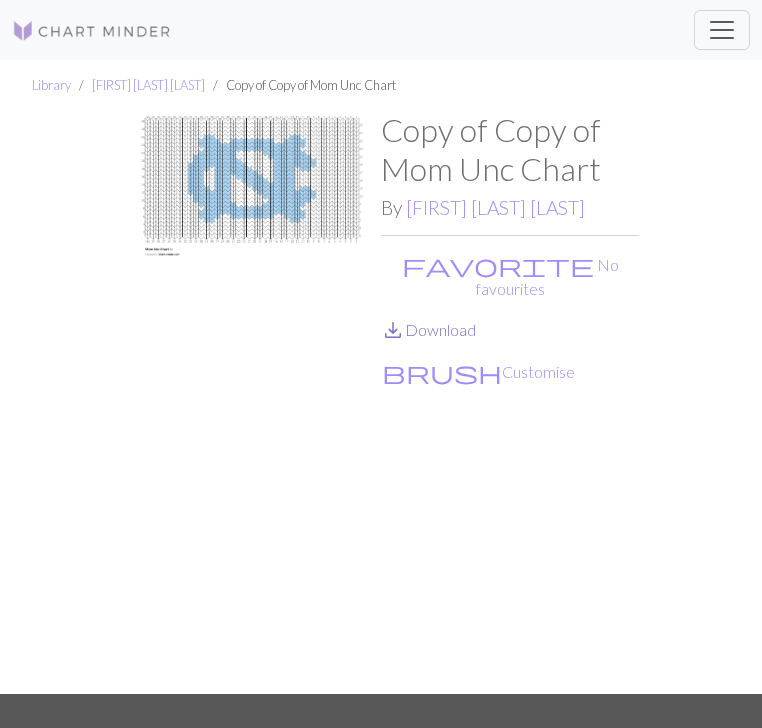 click on "save_alt  Download" at bounding box center (428, 329) 